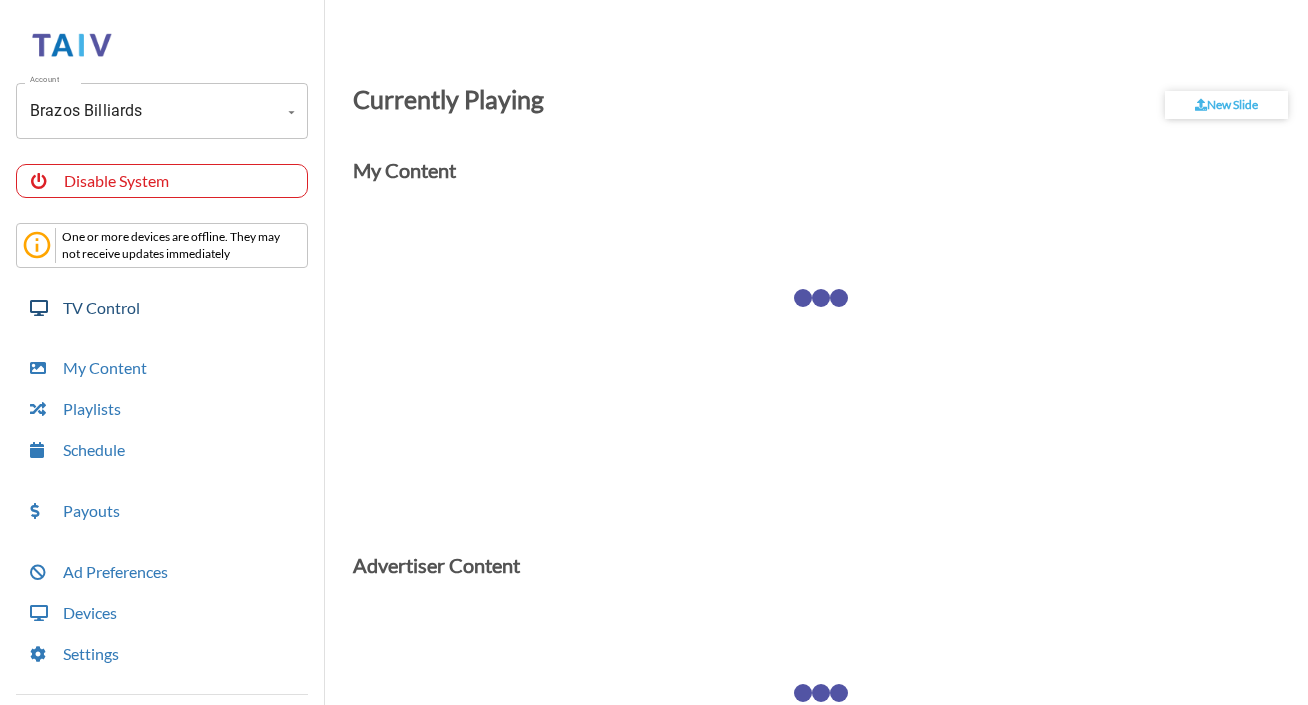 scroll, scrollTop: 0, scrollLeft: 0, axis: both 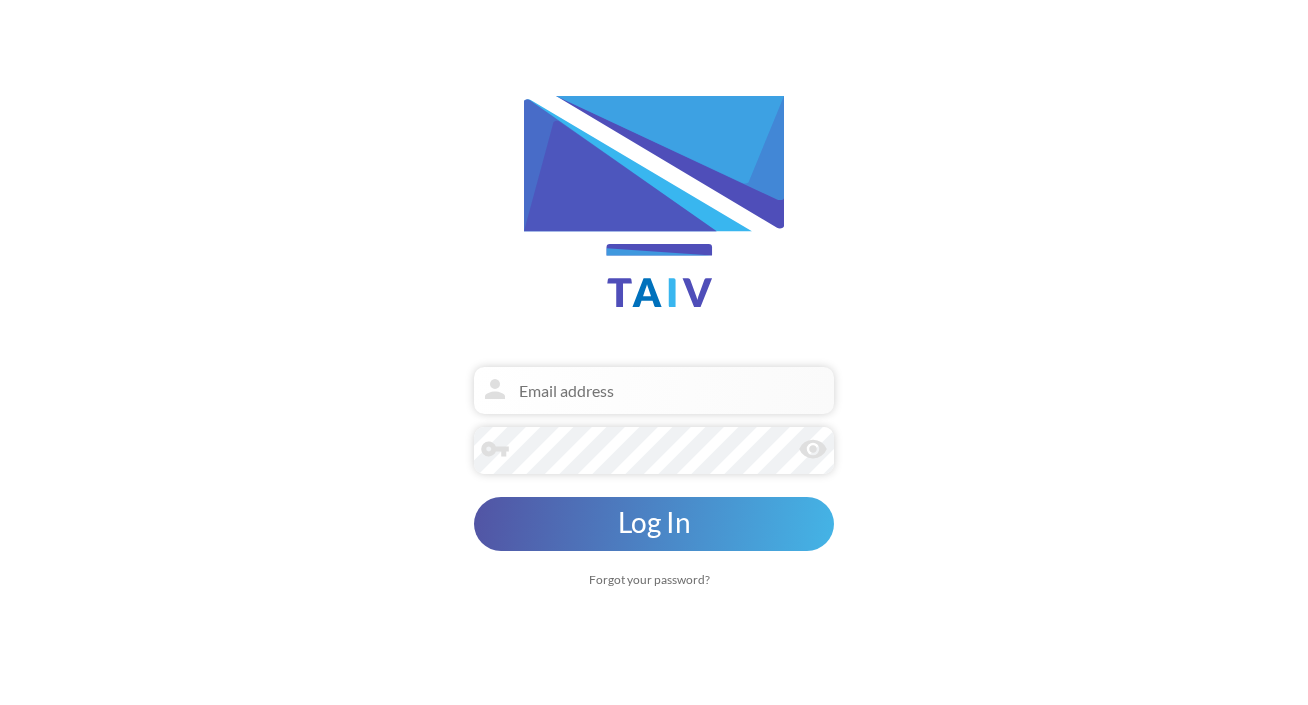 click on "[PERSON] vpn_key remove_red_eye Log In Forgot your password? [PERSON] Reset Password Back to Login" at bounding box center (654, 352) 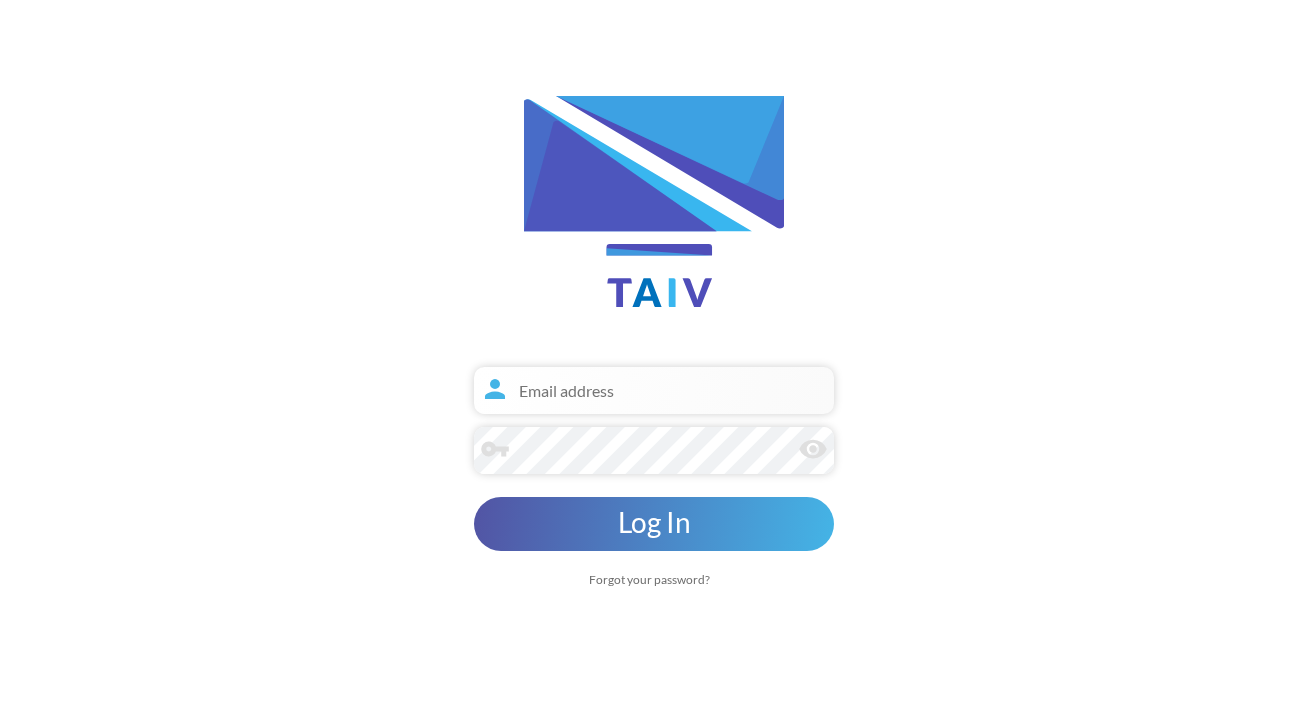 click at bounding box center (654, 390) 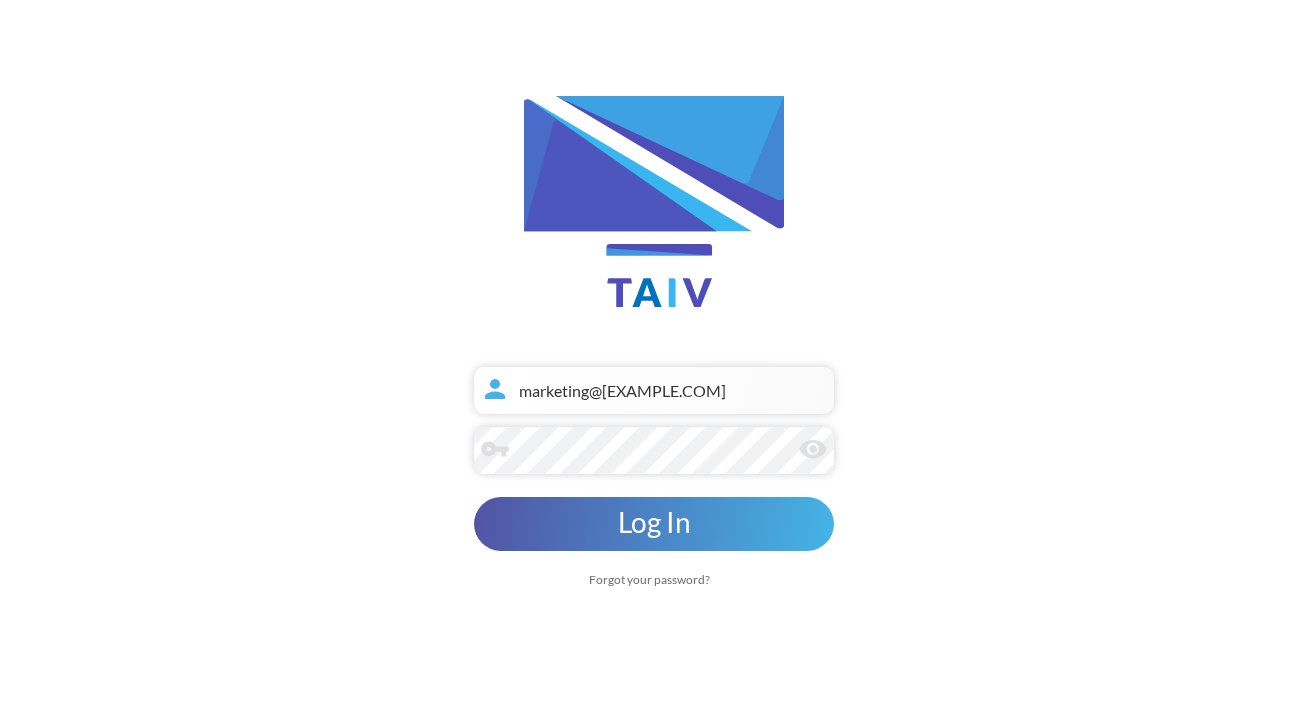 type on "marketing@[EXAMPLE.COM]" 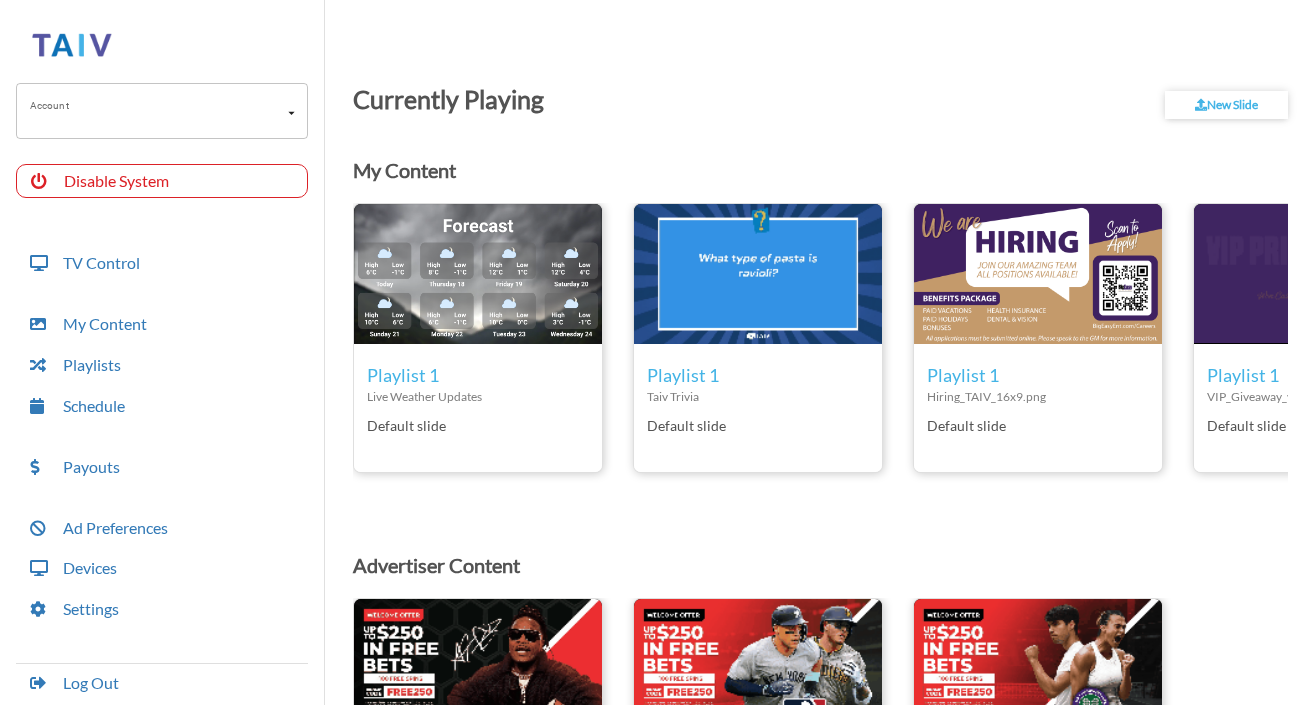 click on "Account" at bounding box center [162, 111] 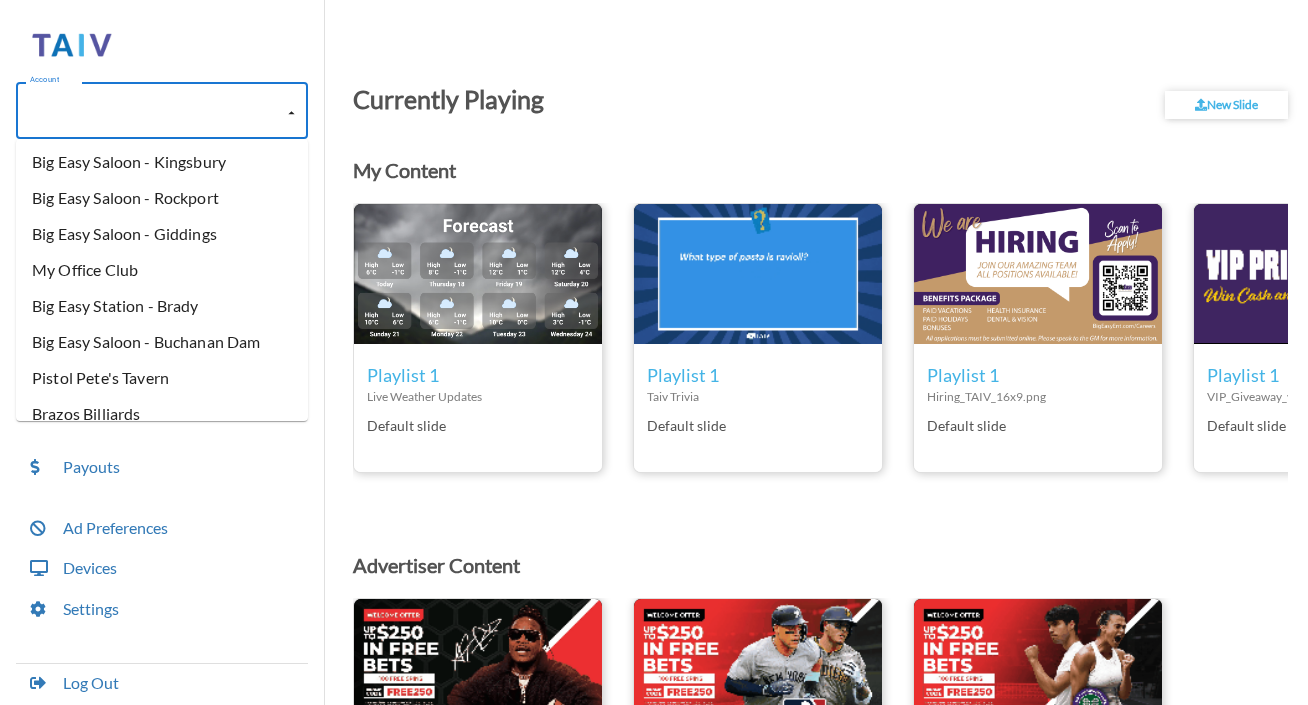 scroll, scrollTop: 270, scrollLeft: 0, axis: vertical 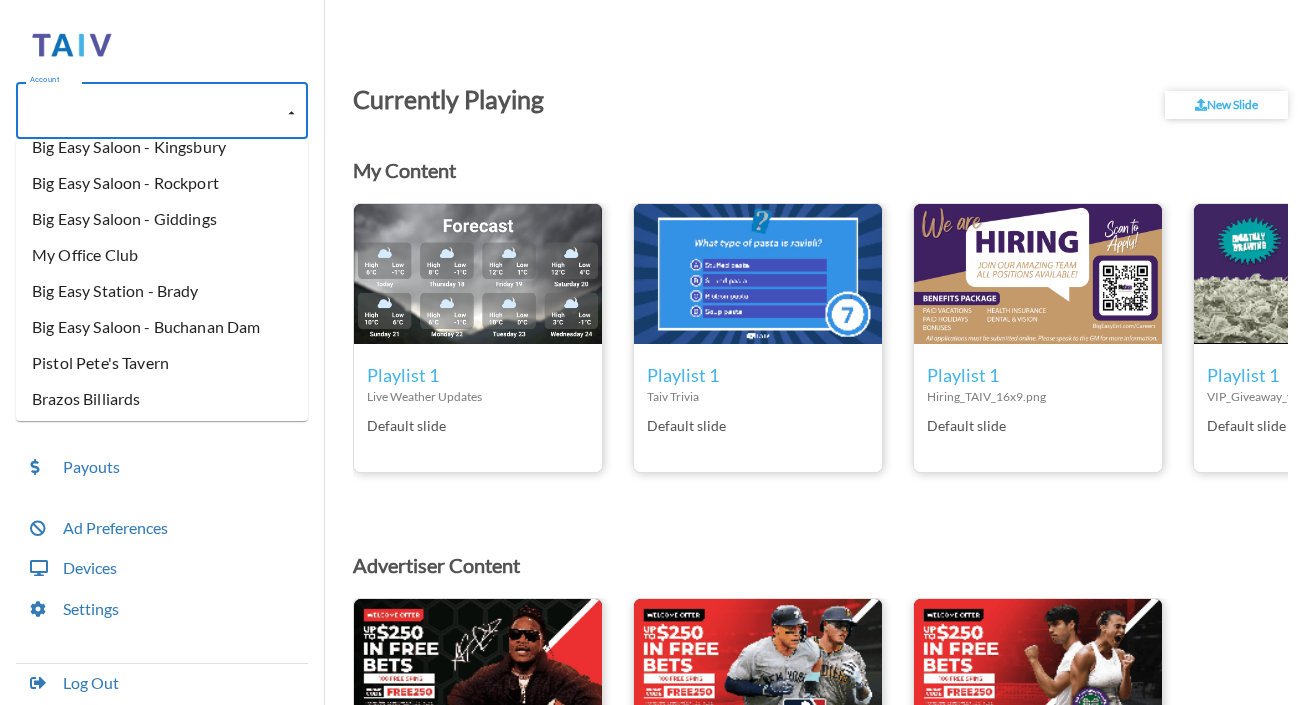 click on "Big Easy Saloon - Buchanan Dam" at bounding box center [162, 327] 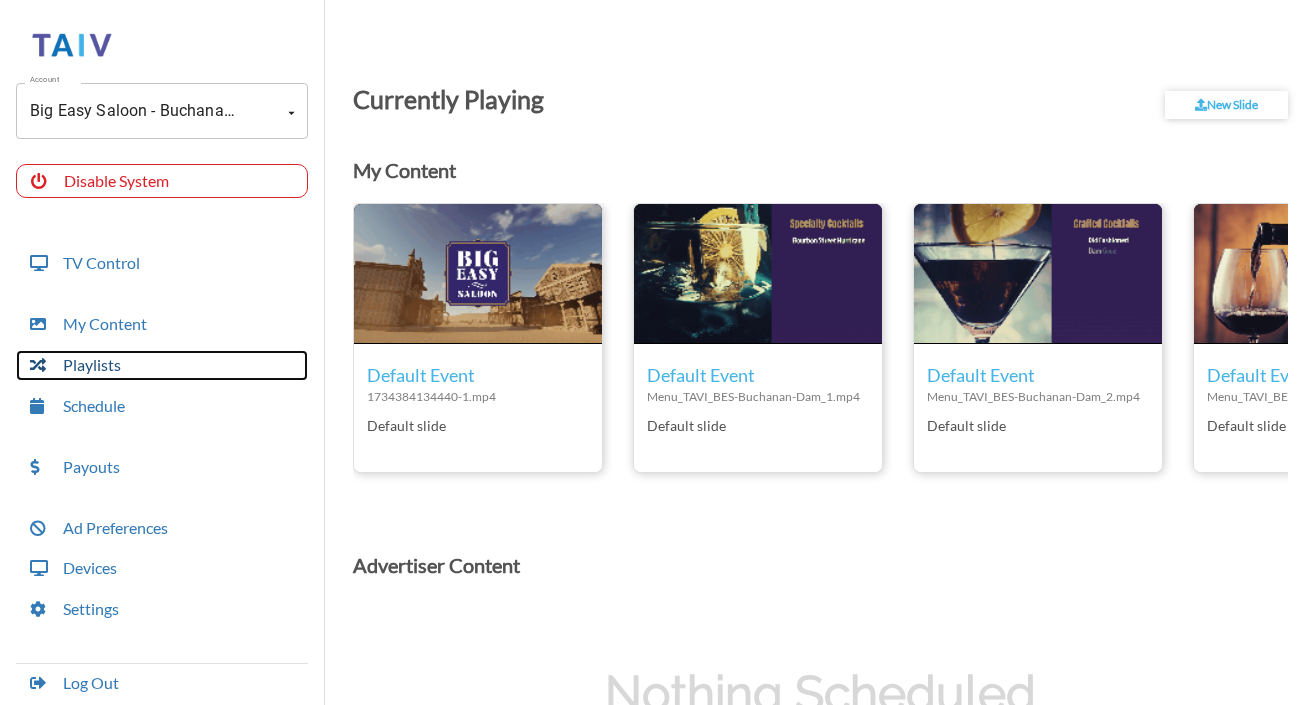 click on "Playlists" at bounding box center (162, 365) 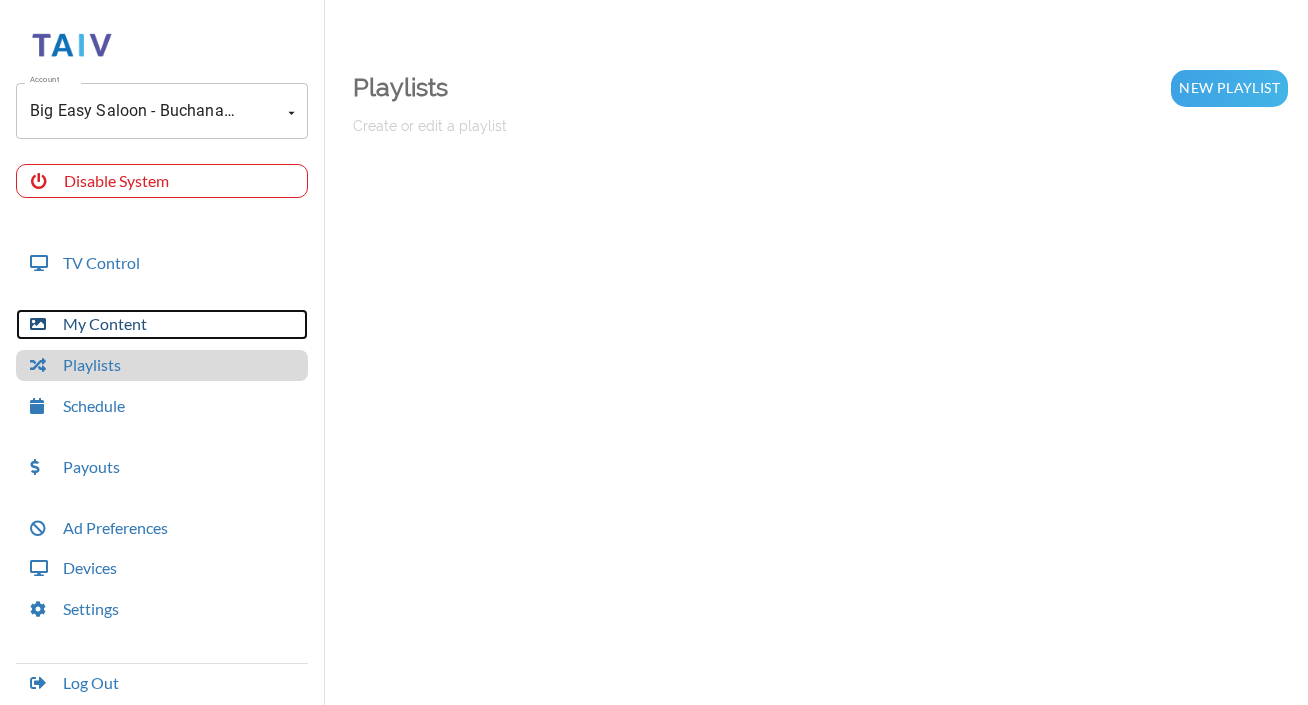 click on "My Content" at bounding box center [162, 324] 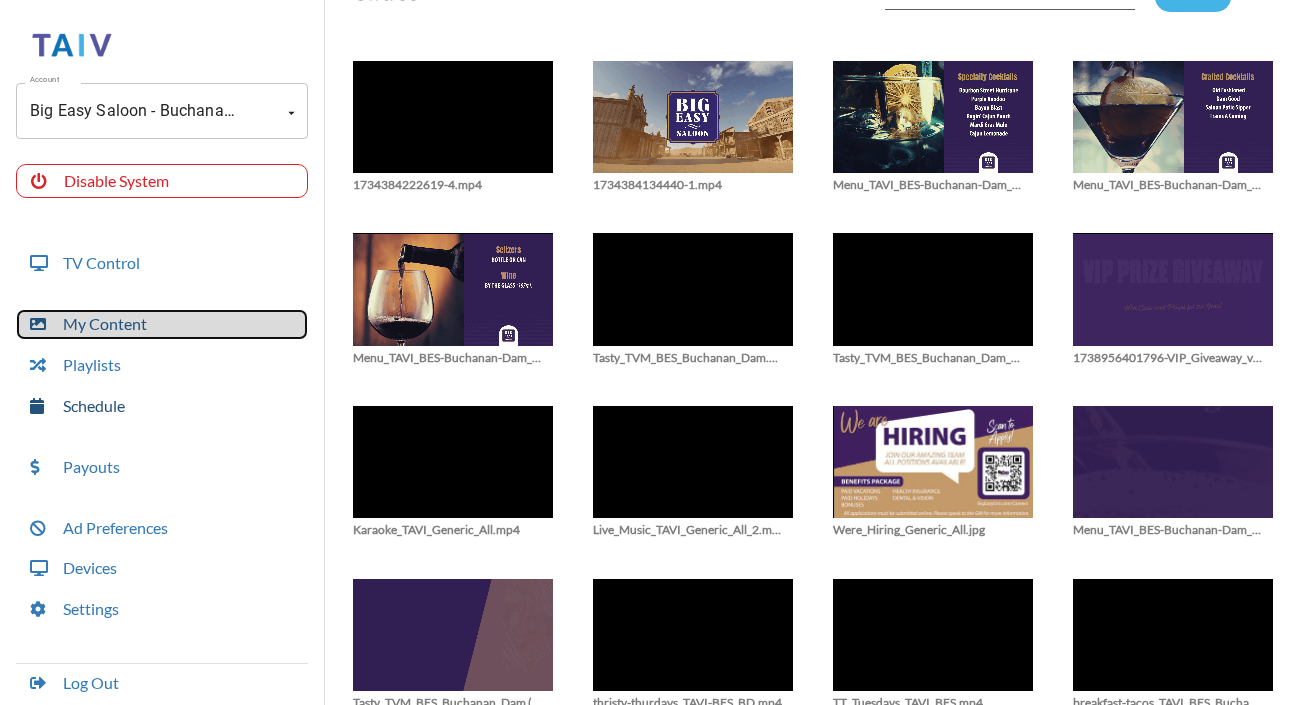 scroll, scrollTop: 114, scrollLeft: 0, axis: vertical 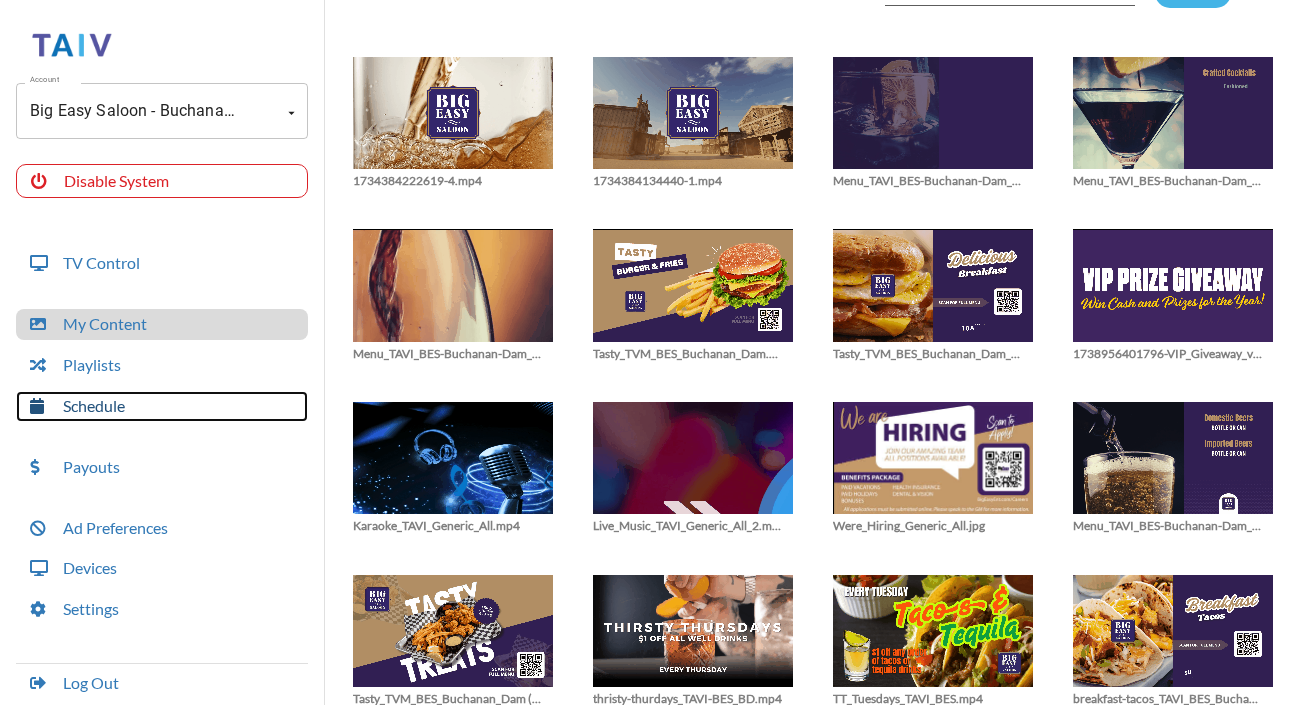 click on "Schedule" at bounding box center (162, 406) 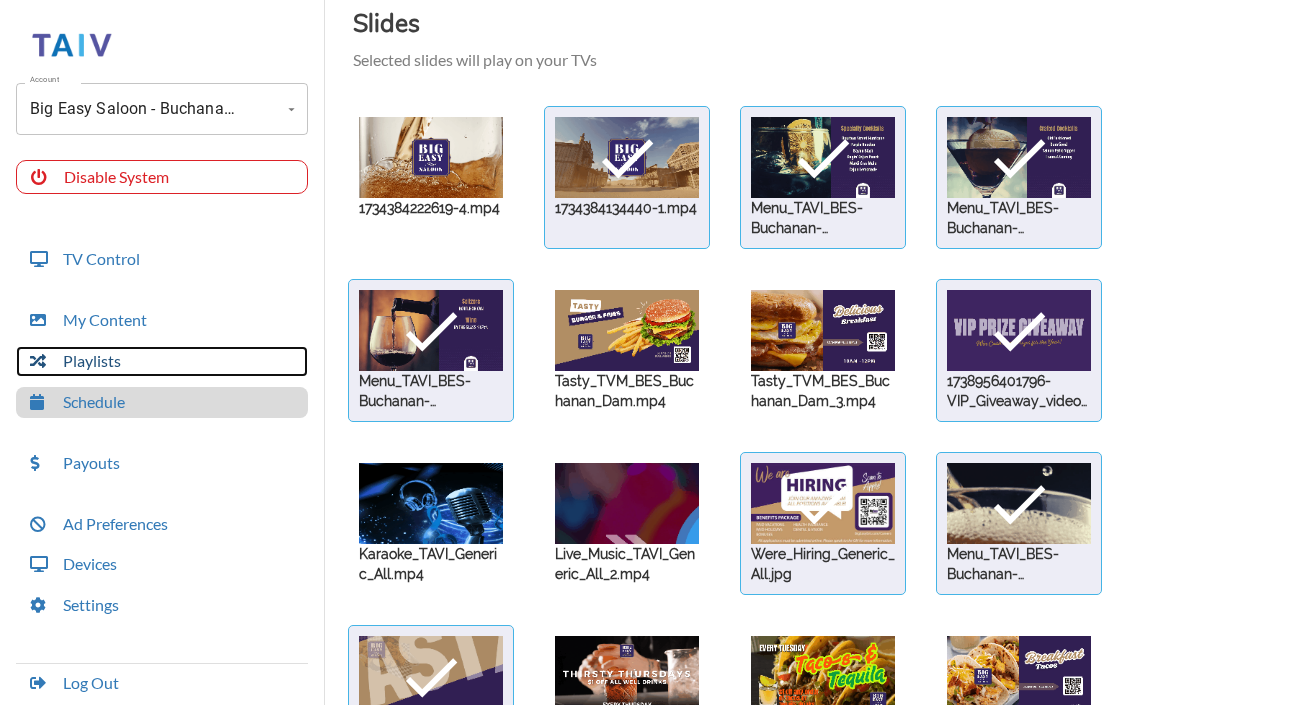 click on "Playlists" at bounding box center (162, 361) 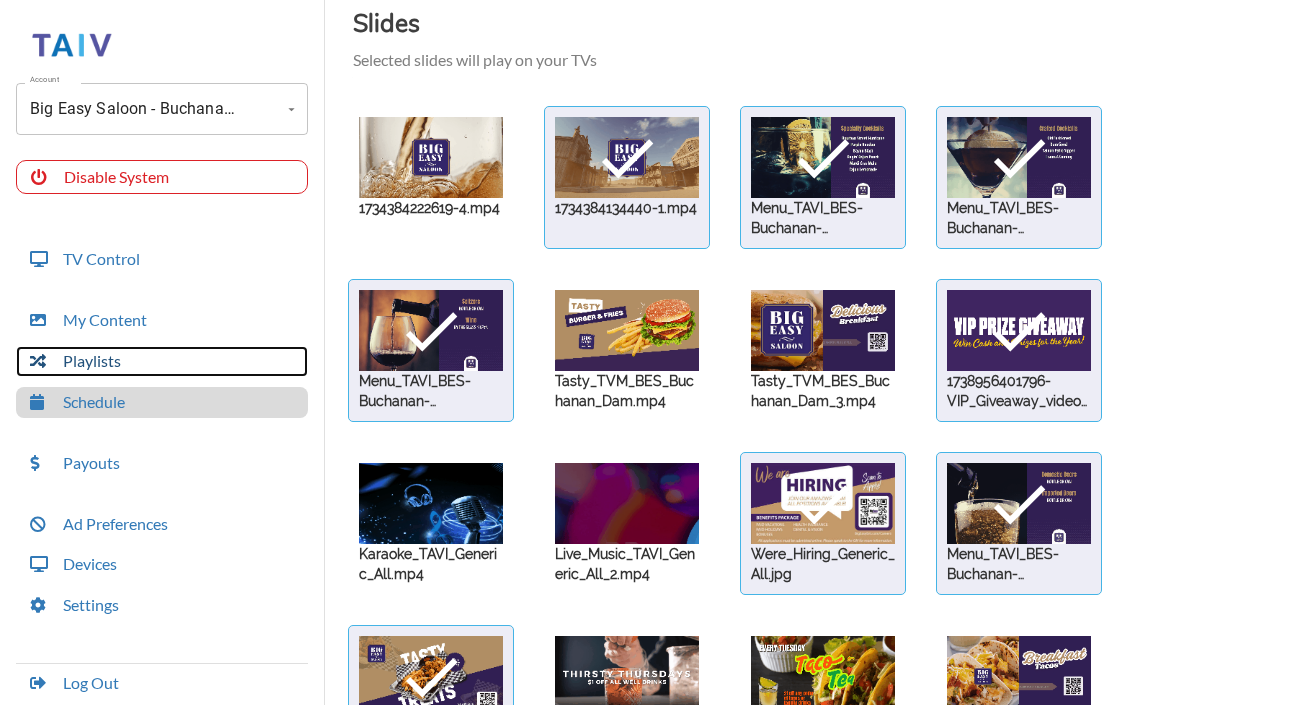 scroll, scrollTop: 50, scrollLeft: 0, axis: vertical 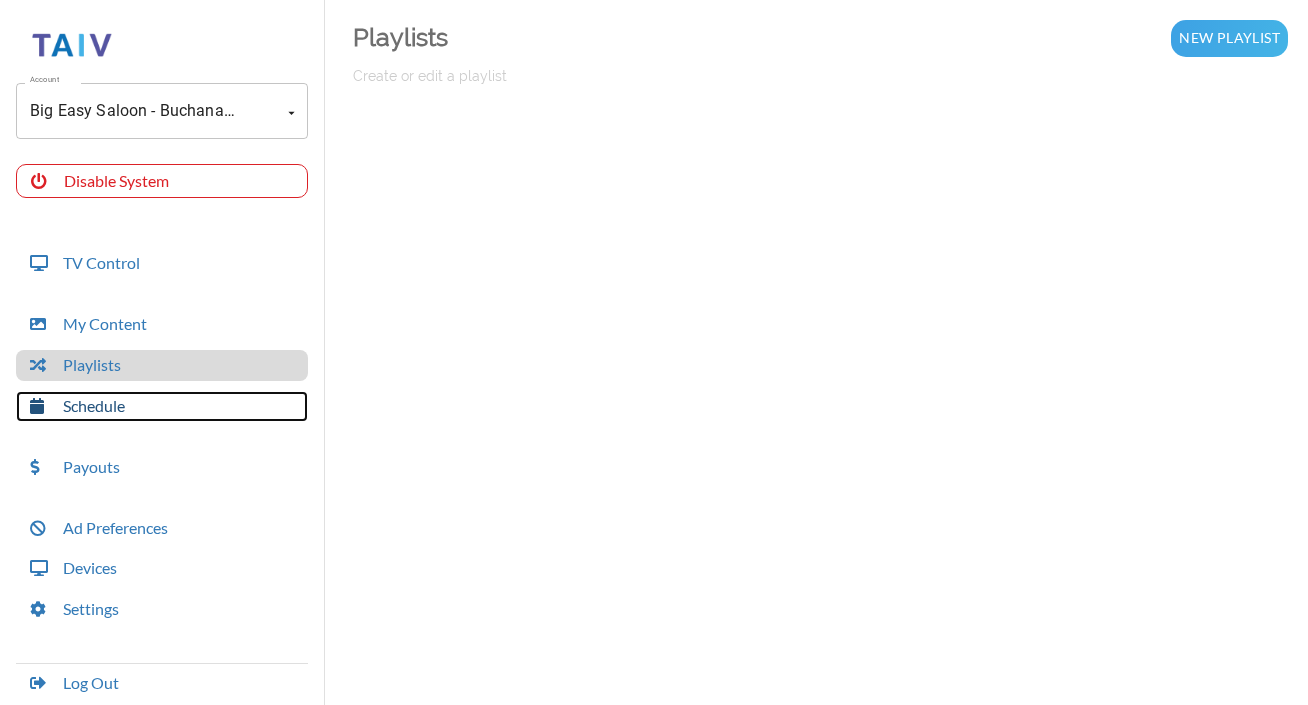 click on "Schedule" at bounding box center (162, 406) 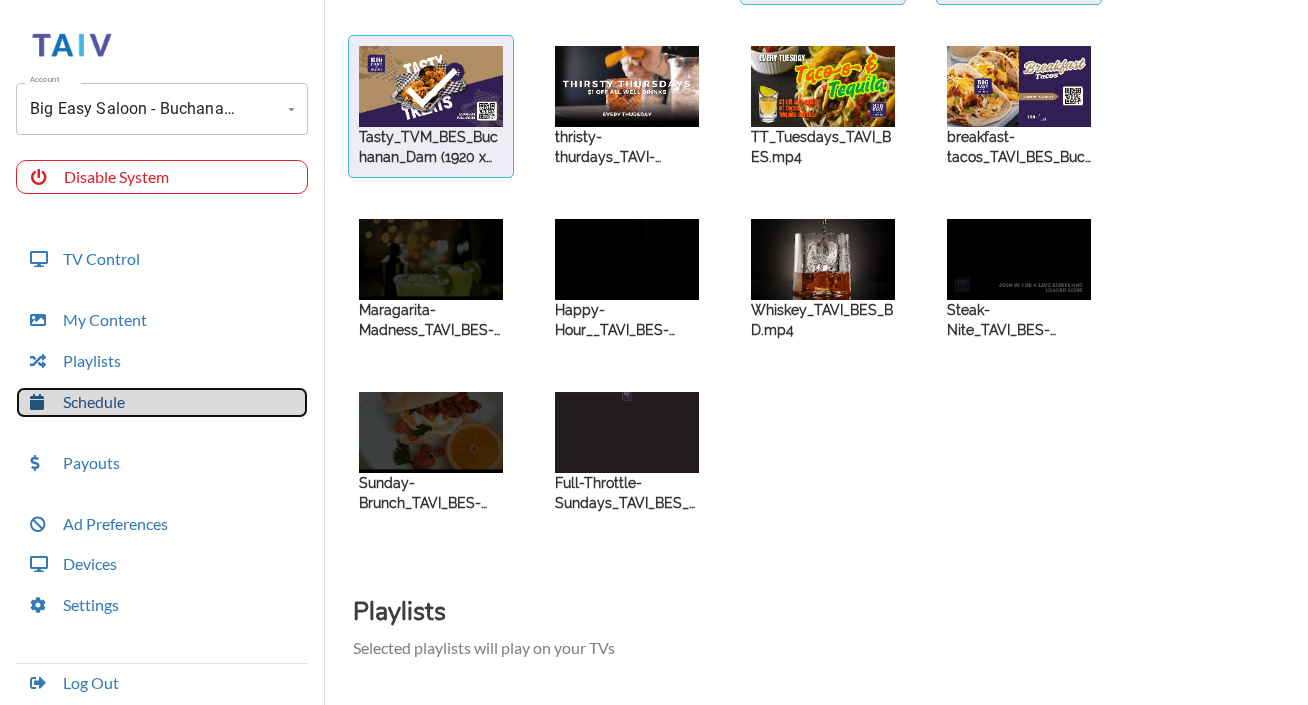 scroll, scrollTop: 691, scrollLeft: 0, axis: vertical 